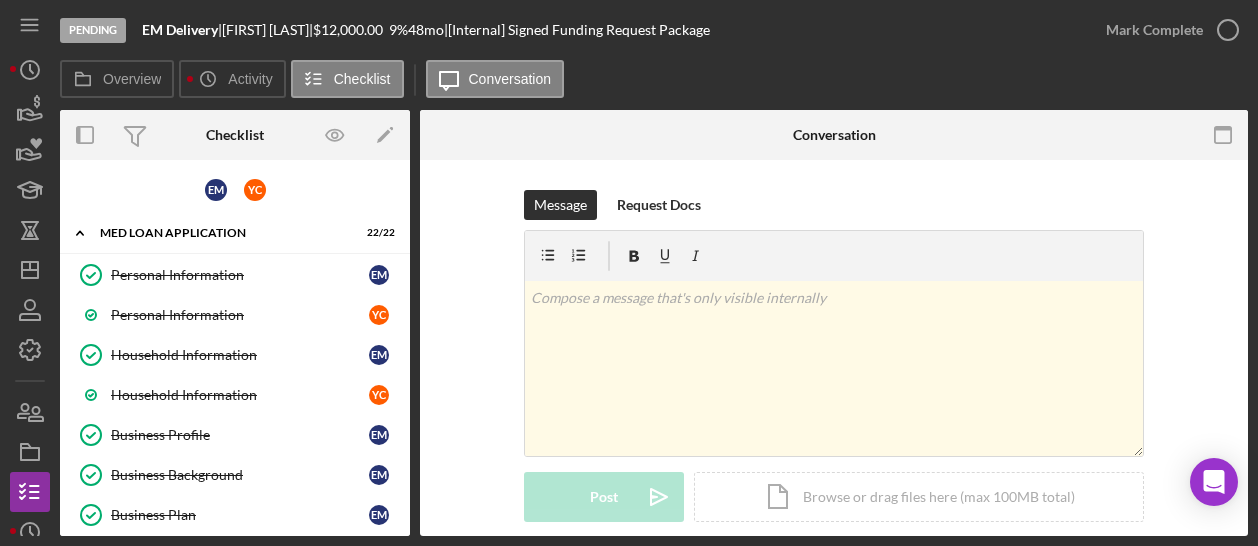 scroll, scrollTop: 0, scrollLeft: 0, axis: both 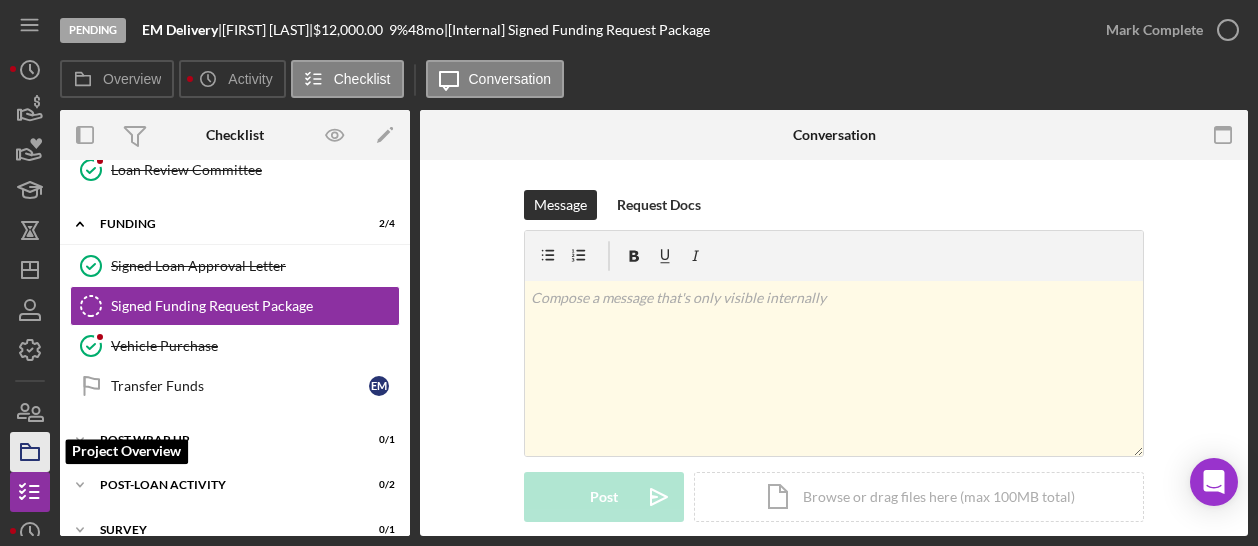 click 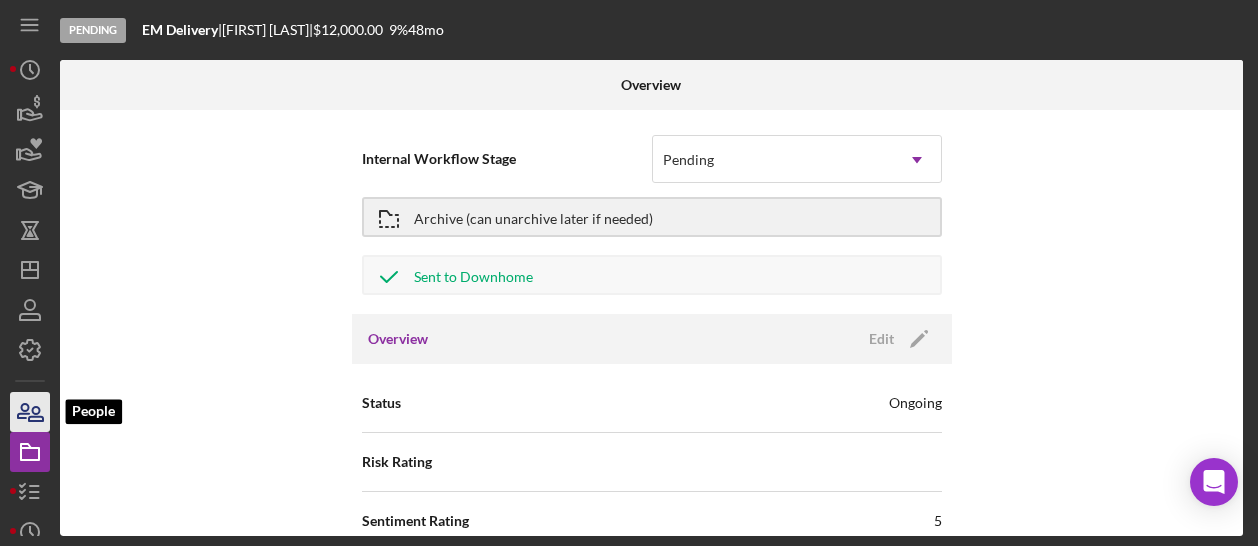 click 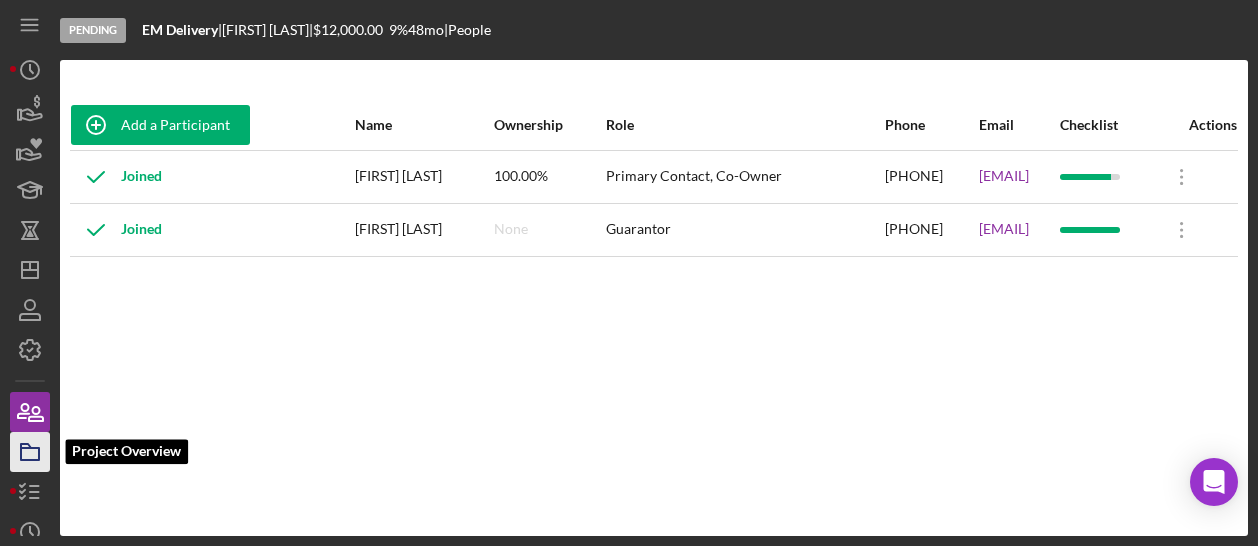 click 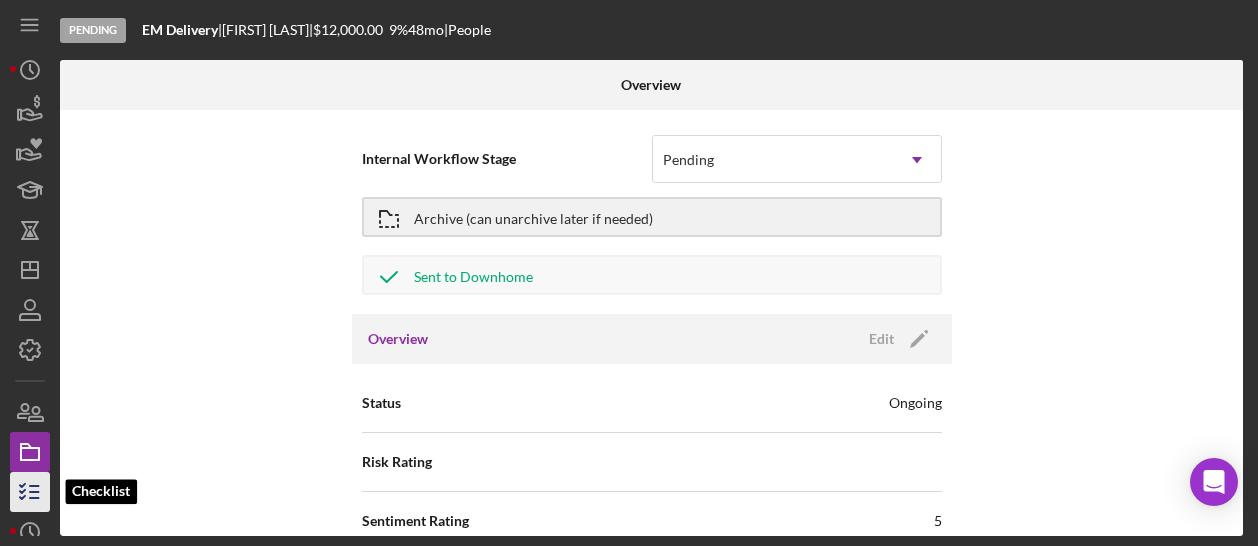 click 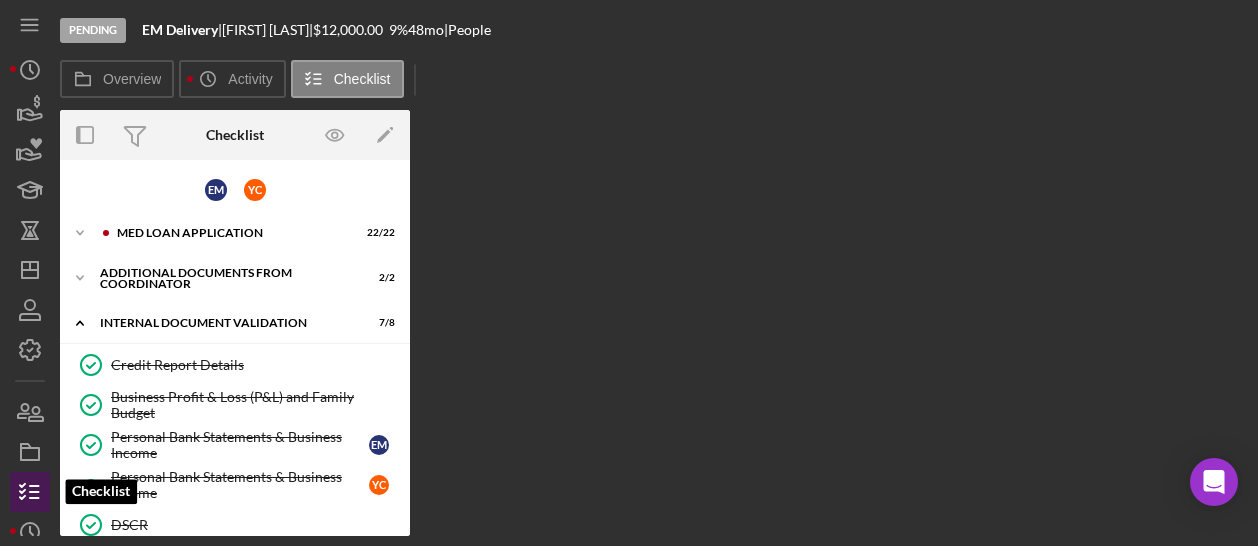 scroll, scrollTop: 252, scrollLeft: 0, axis: vertical 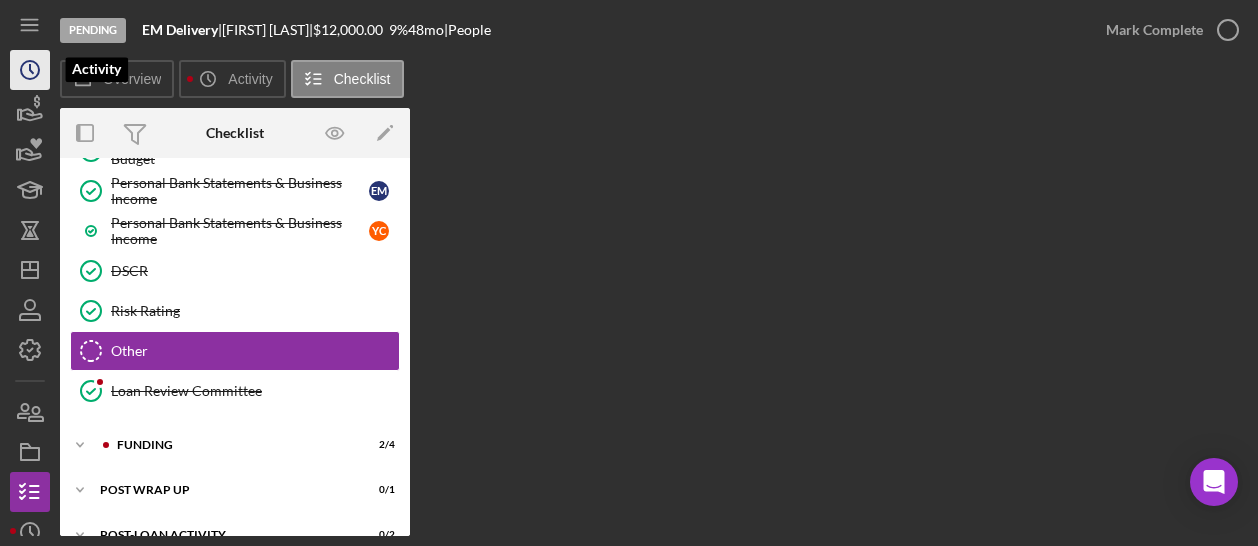 click 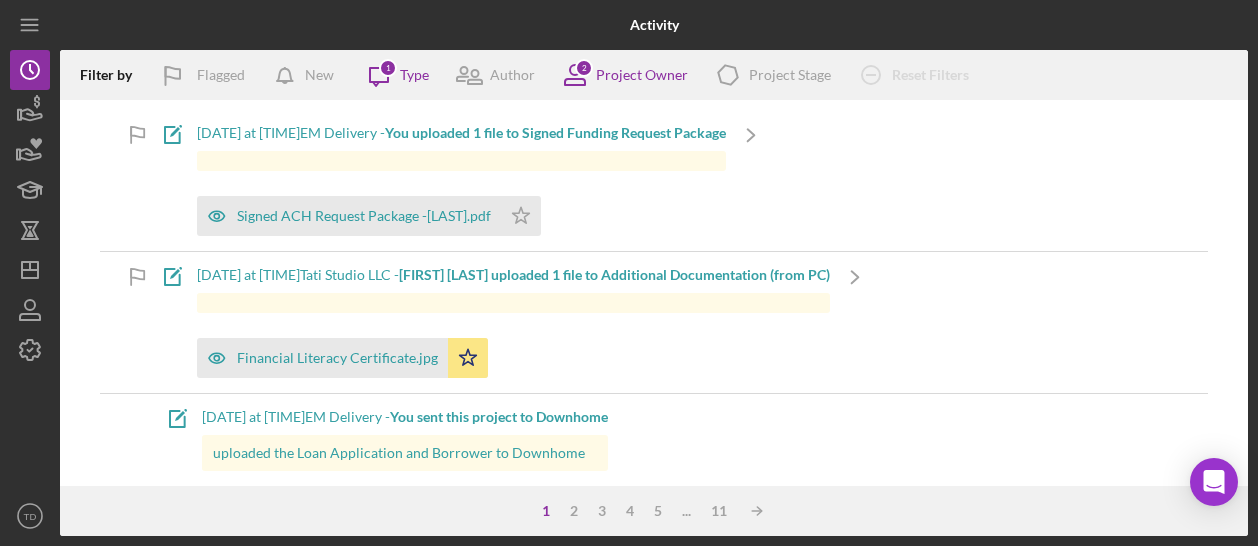scroll, scrollTop: 2, scrollLeft: 0, axis: vertical 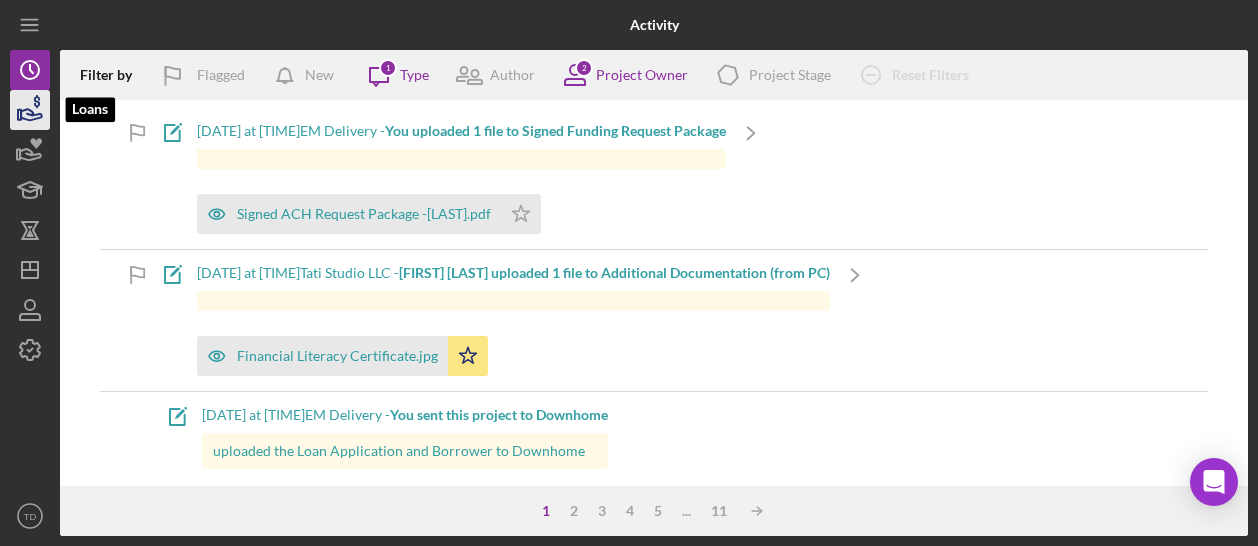 click 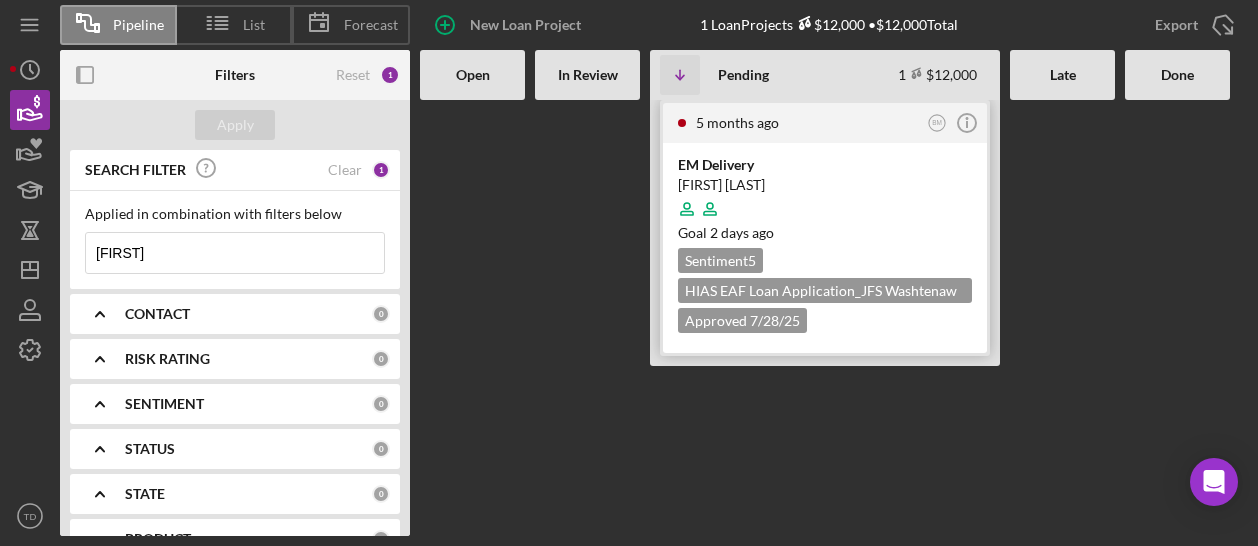 click on "EM Delivery" at bounding box center (825, 165) 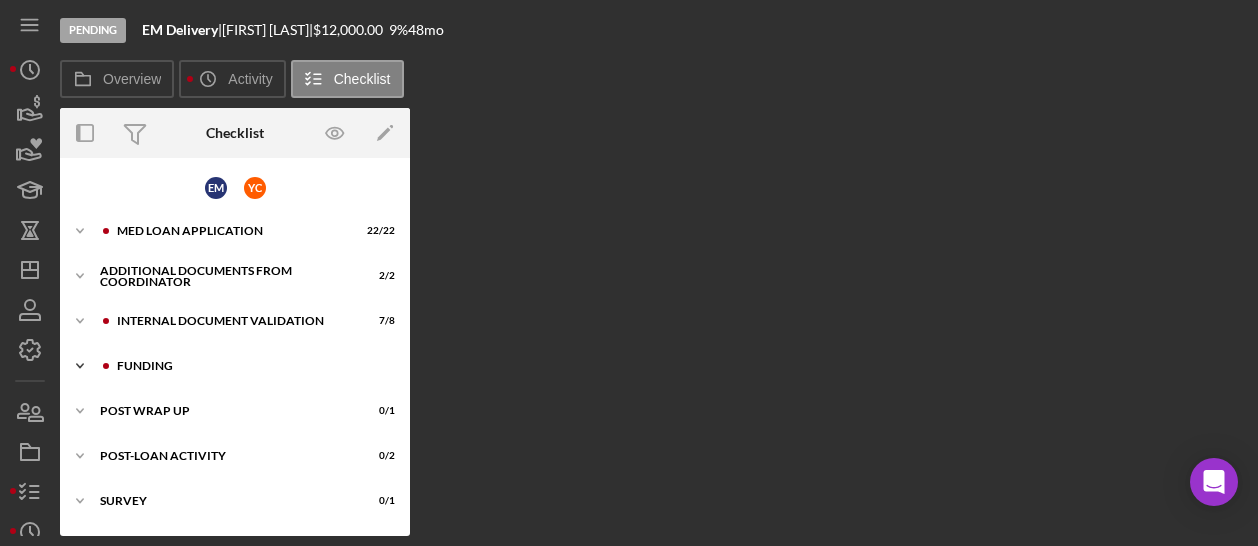 click on "Icon/Expander Funding [NUMBER] / [NUMBER]" at bounding box center (235, 366) 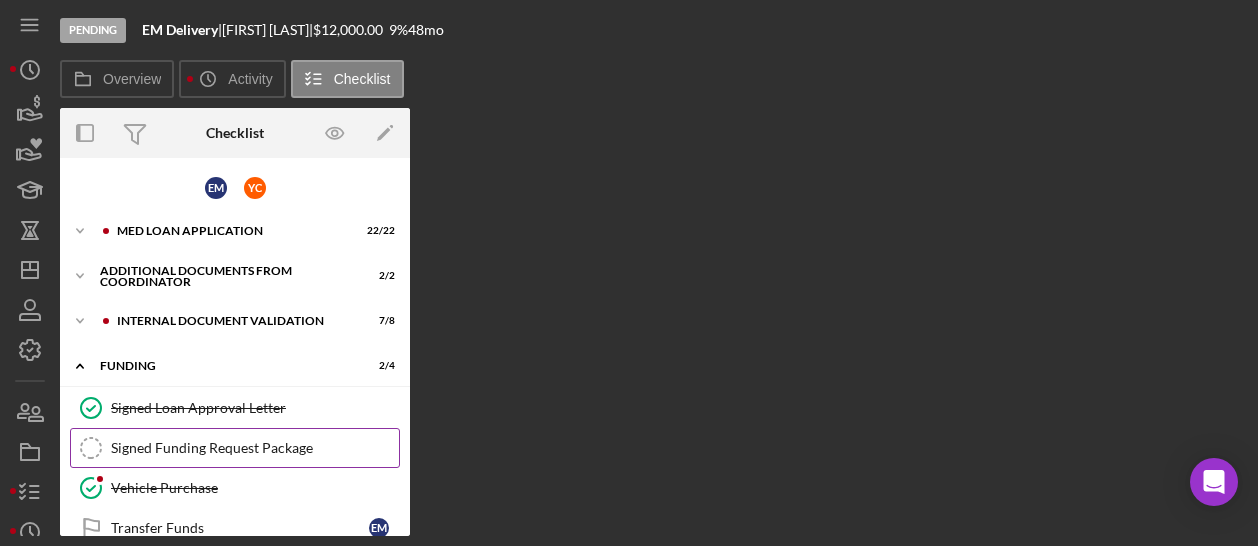 click on "Signed Funding Request Package" at bounding box center [255, 448] 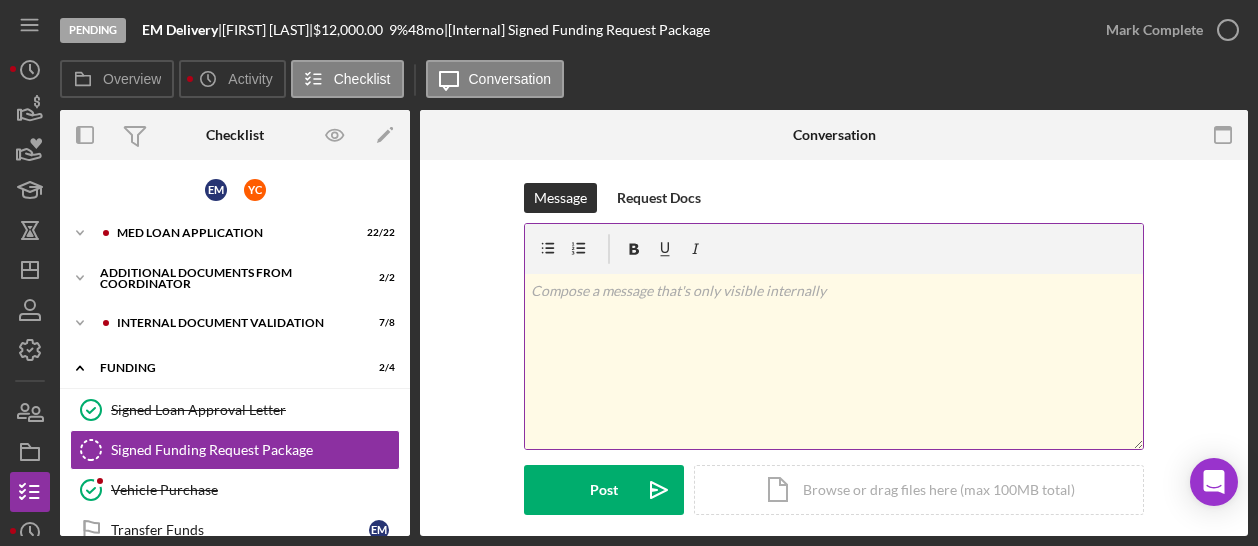 scroll, scrollTop: 0, scrollLeft: 0, axis: both 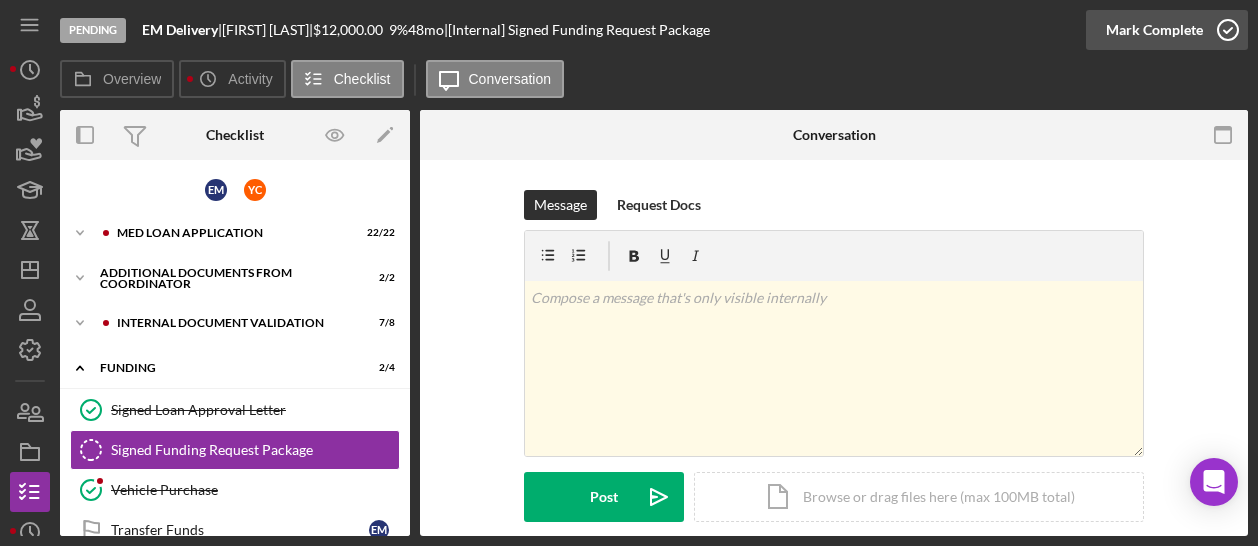 click 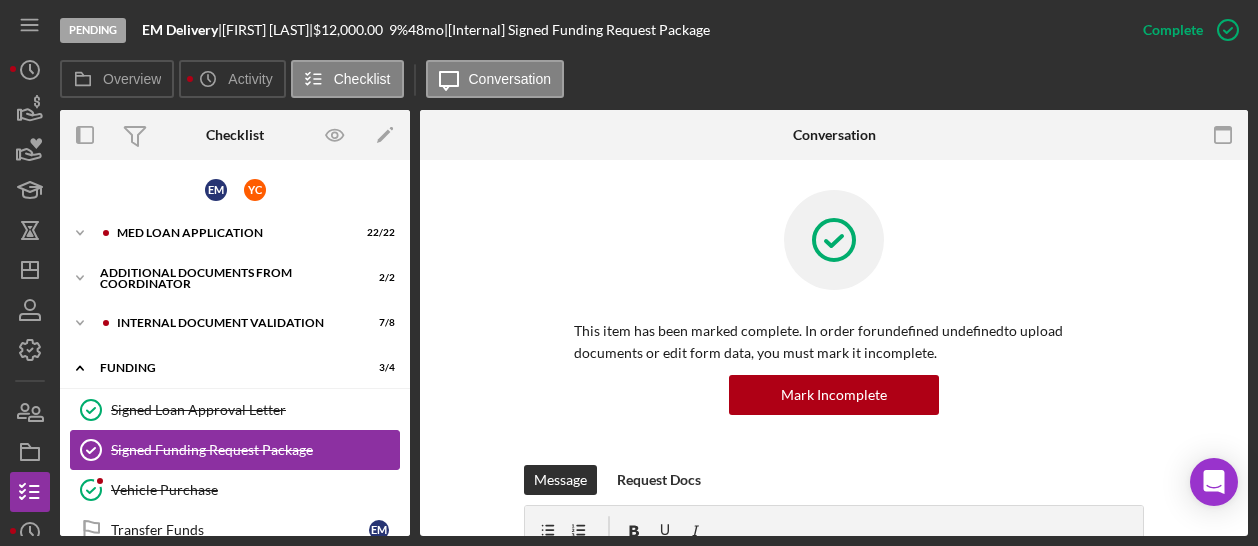 scroll, scrollTop: 0, scrollLeft: 0, axis: both 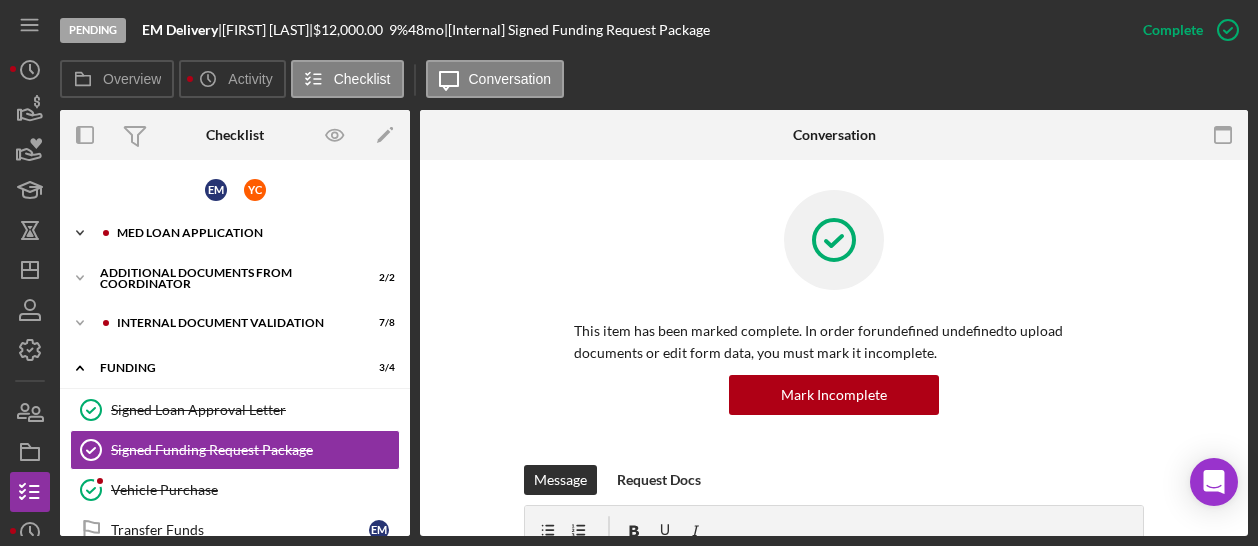 click on "Icon/Expander MED Loan Application [NUMBER] / [NUMBER]" at bounding box center (235, 233) 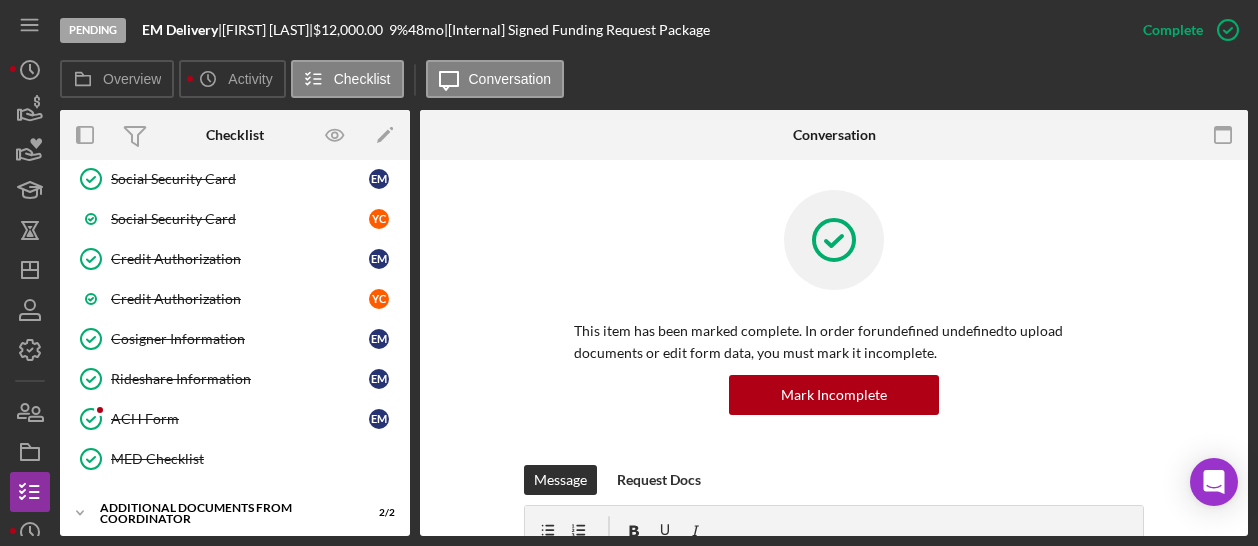 scroll, scrollTop: 685, scrollLeft: 0, axis: vertical 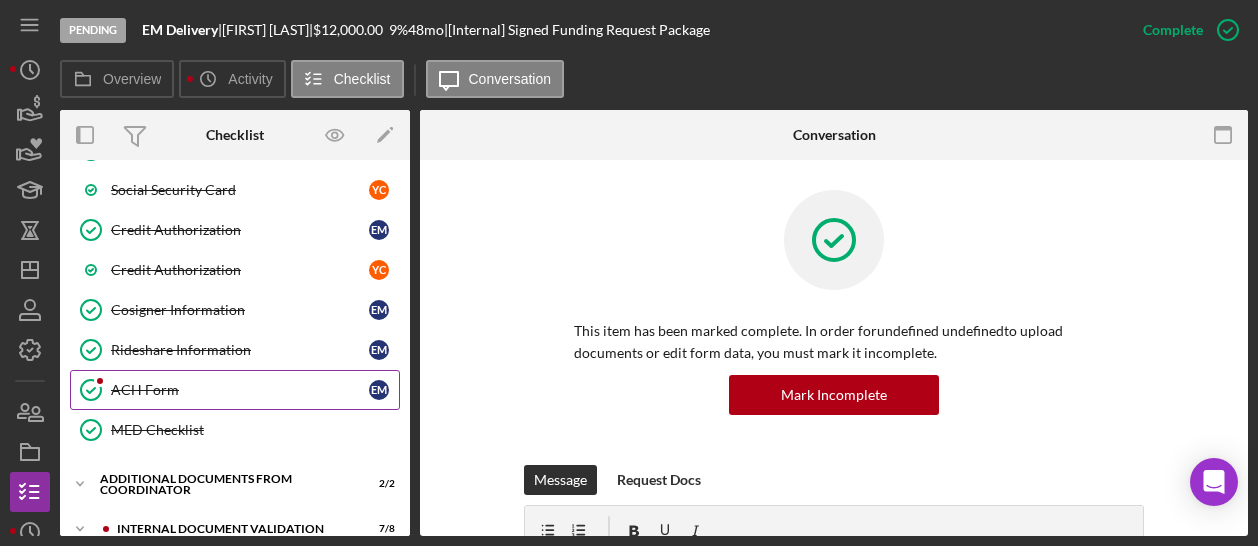 click on "ACH Form" at bounding box center [240, 390] 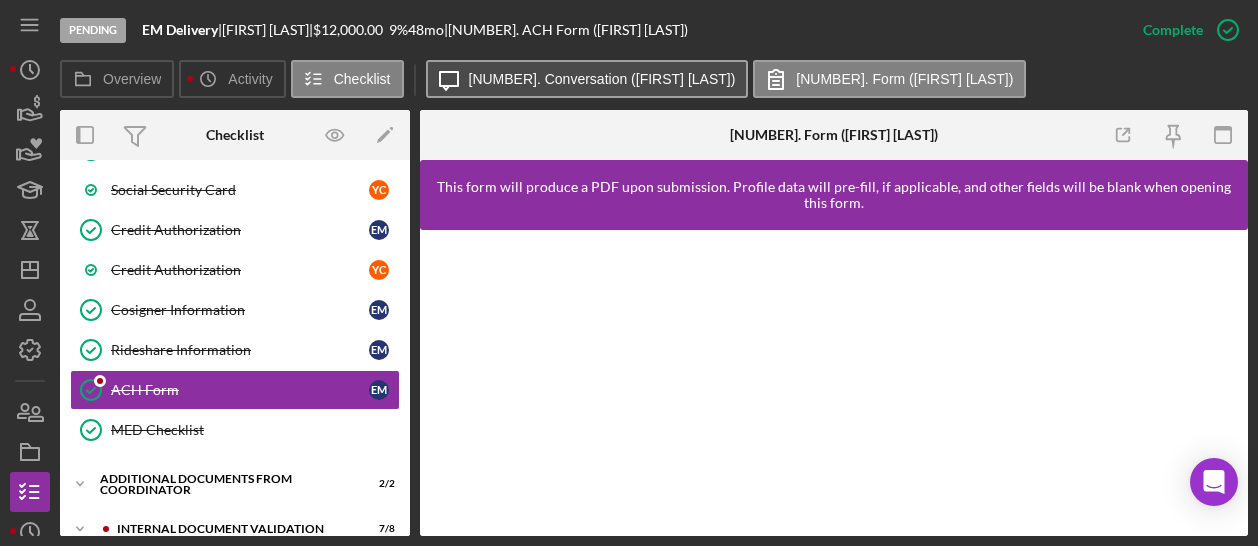 click on "Icon/Message 15. Conversation ([FIRST] [LAST])" at bounding box center (587, 79) 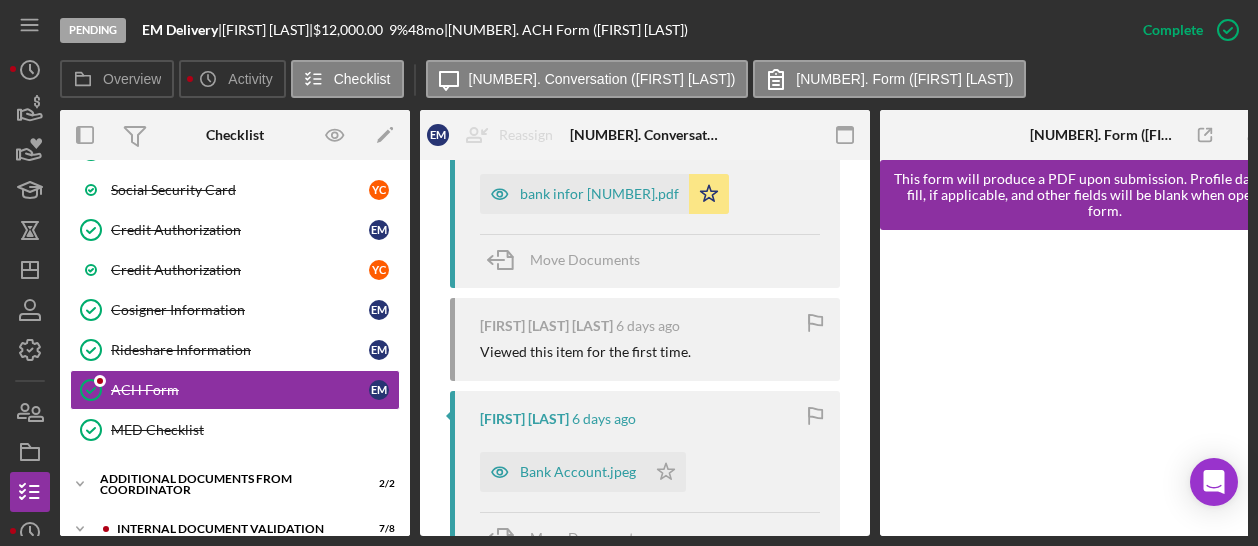 scroll, scrollTop: 736, scrollLeft: 0, axis: vertical 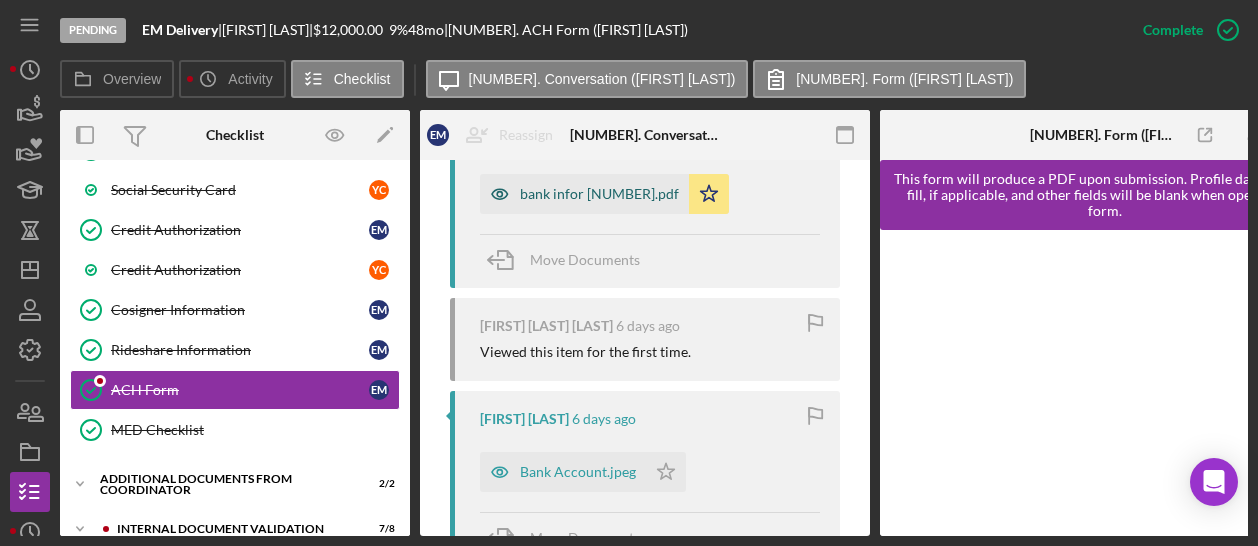 click on "bank infor [NUMBER].pdf" at bounding box center [599, 194] 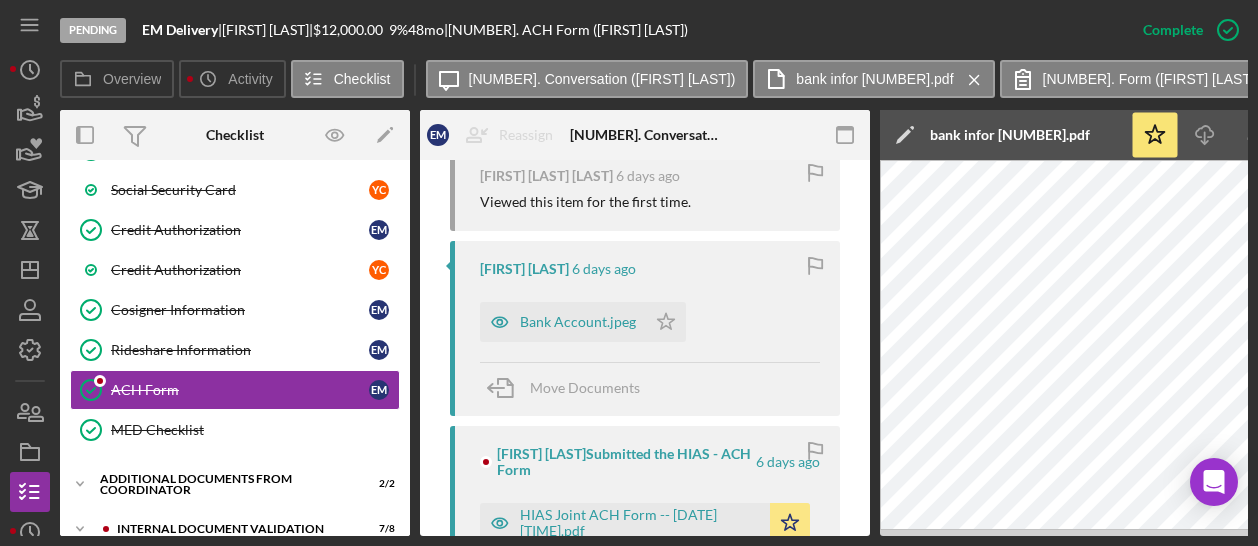 scroll, scrollTop: 1004, scrollLeft: 0, axis: vertical 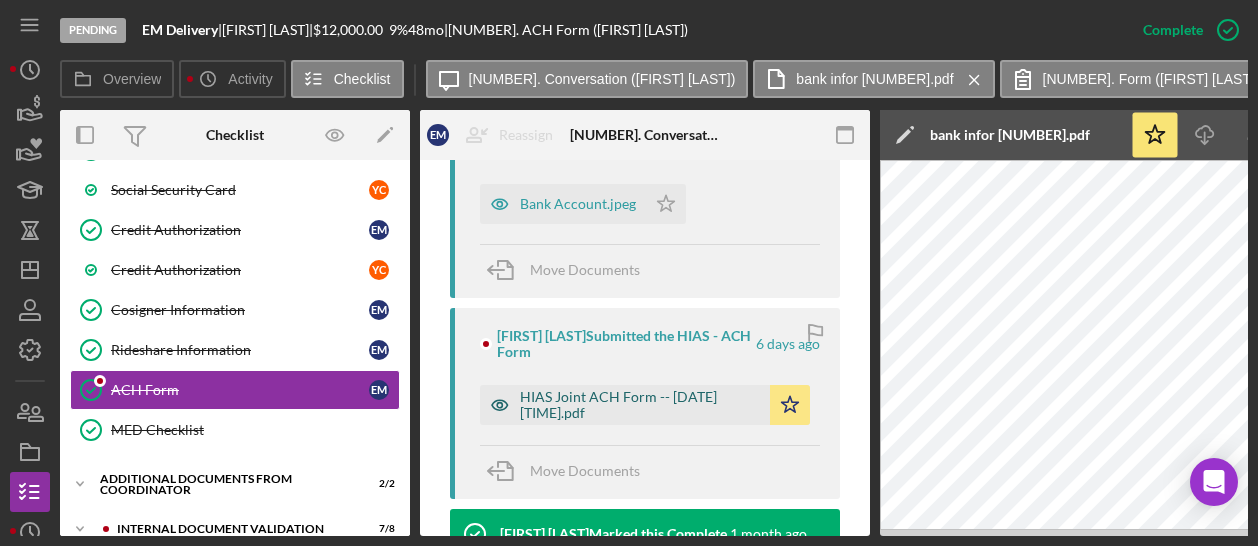click on "HIAS Joint ACH Form -- [DATE] [TIME].pdf" at bounding box center (640, 405) 